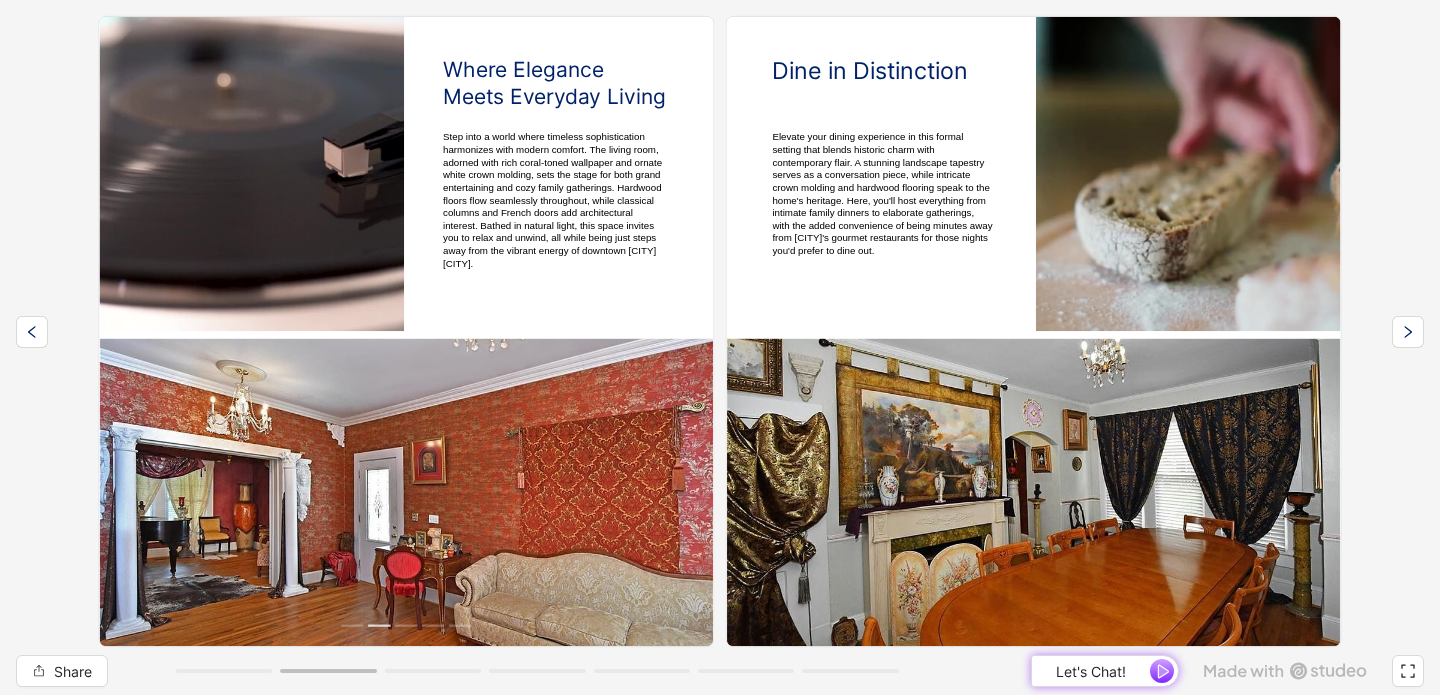 scroll, scrollTop: 0, scrollLeft: 0, axis: both 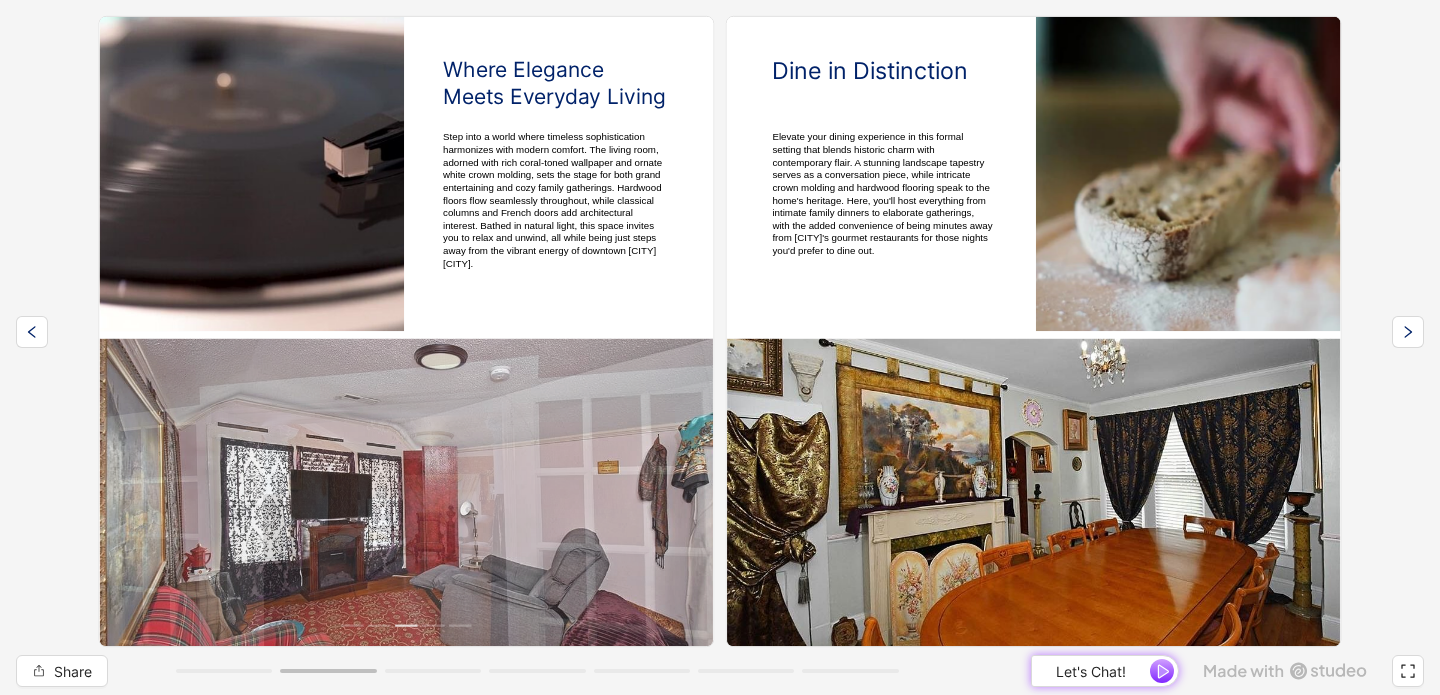 click 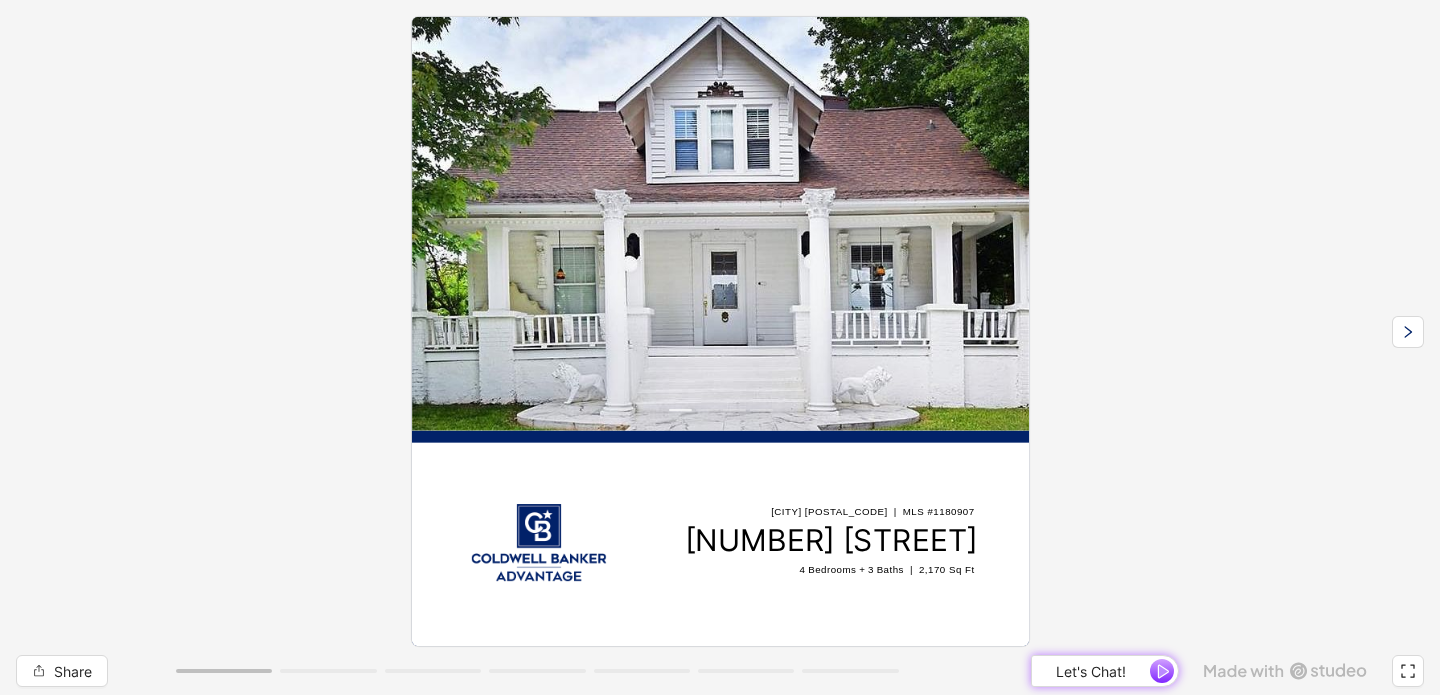 click on "Lexington 27292 | MLS #1180907 501 W 2nd Ave 4   Bedrooms   +   3   Baths | 2,170 Sq Ft" at bounding box center [720, 323] 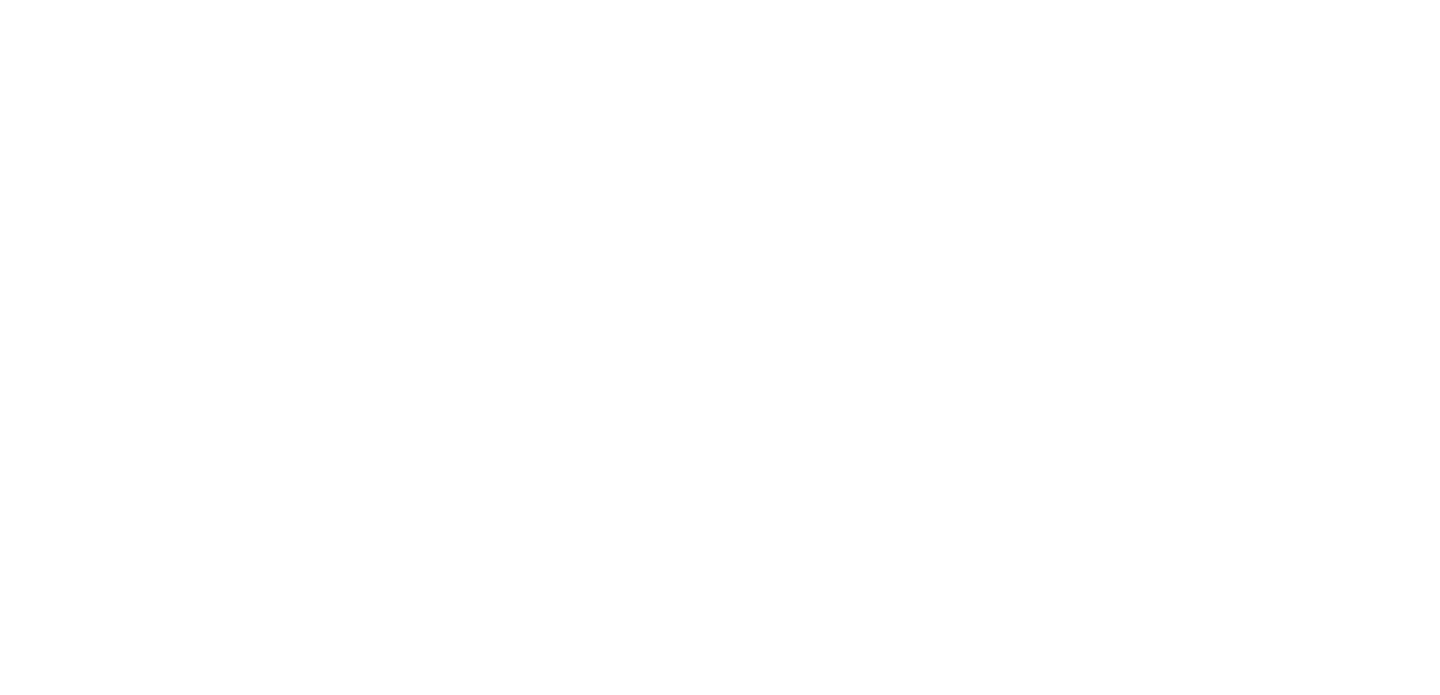 scroll, scrollTop: 0, scrollLeft: 0, axis: both 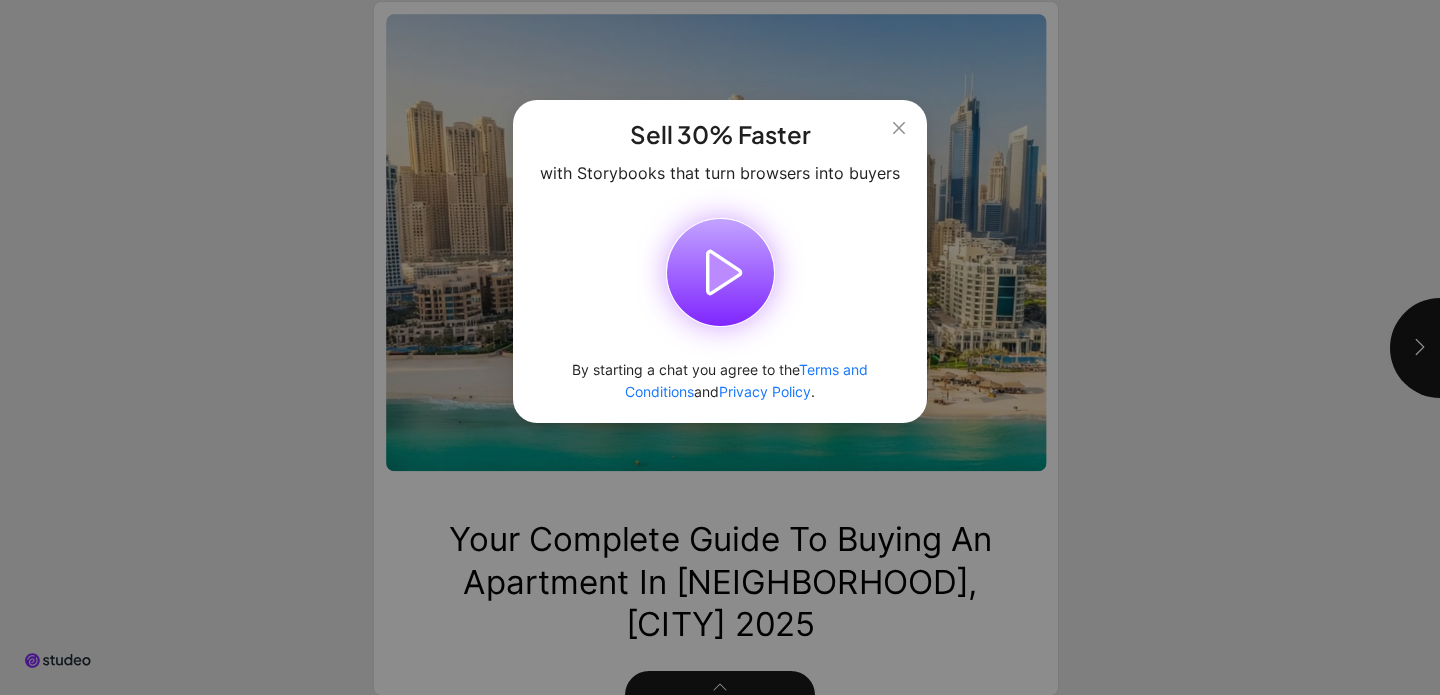 click 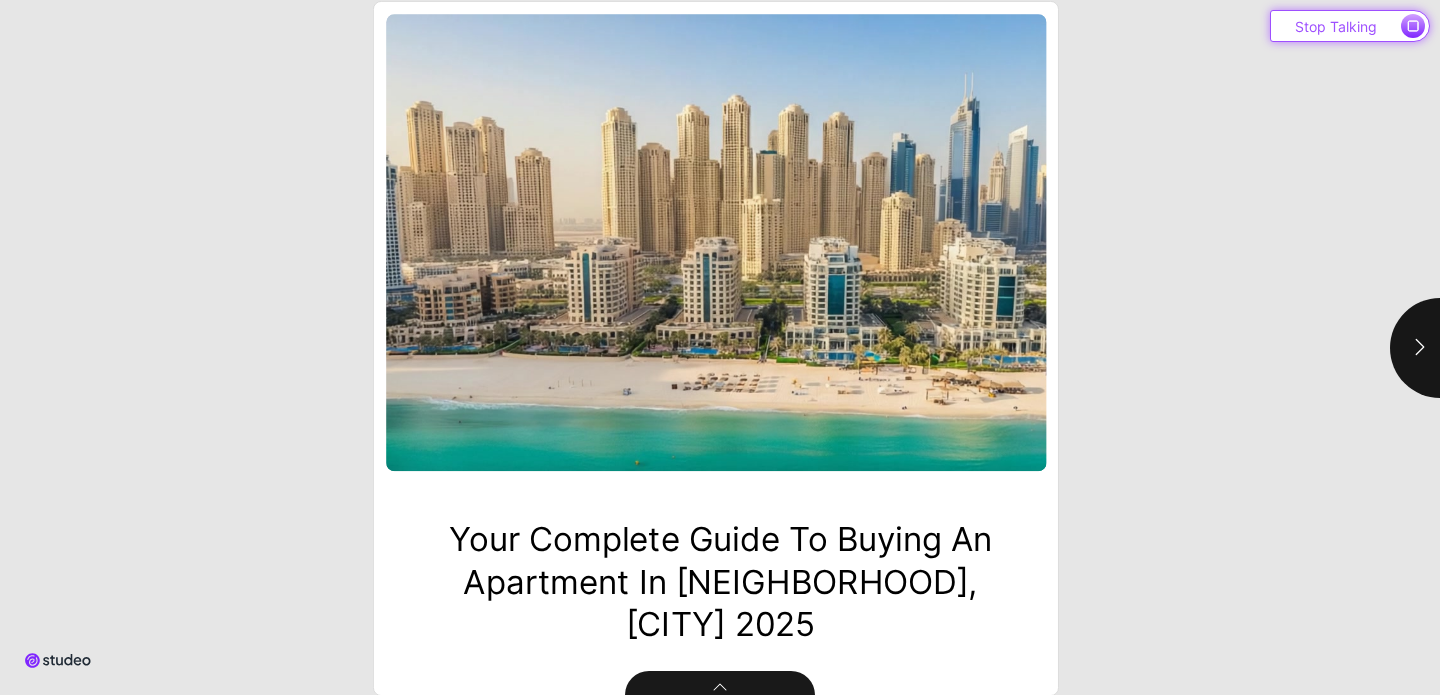 click on "Stop Talking" at bounding box center [1336, 26] 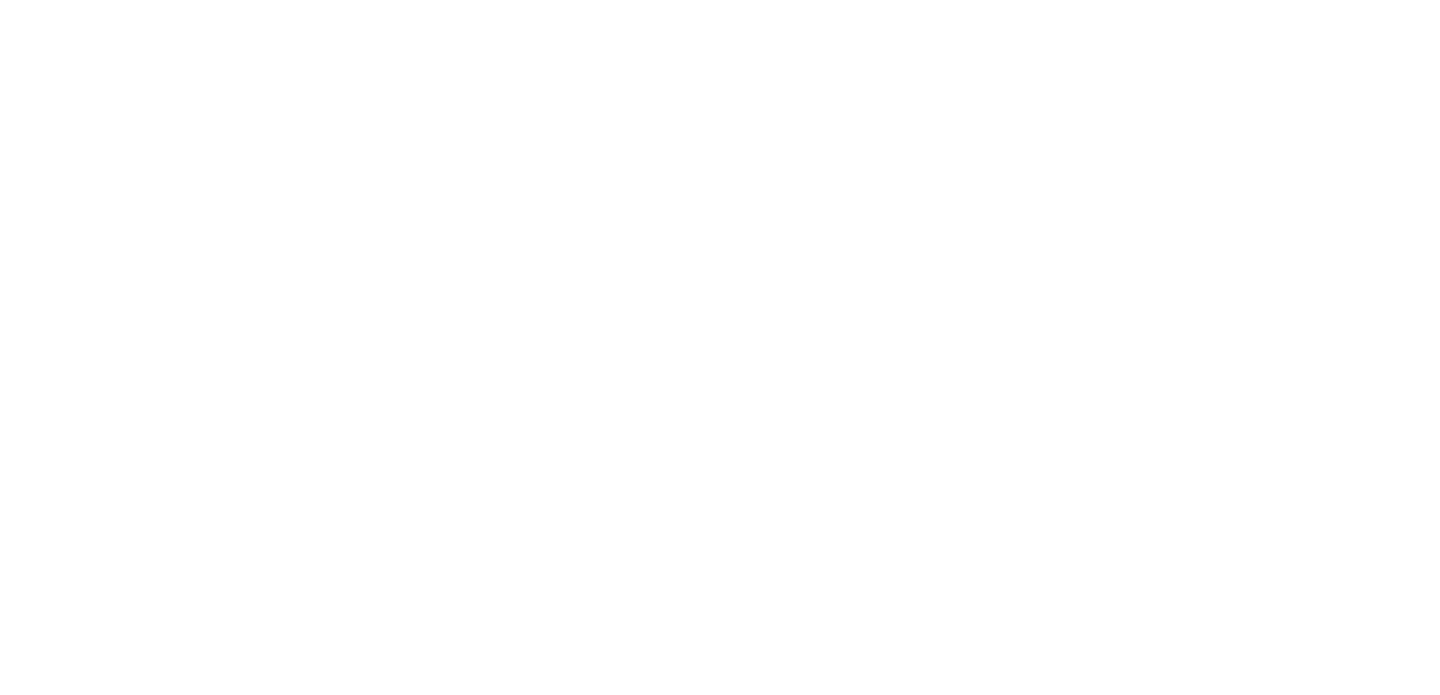 scroll, scrollTop: 0, scrollLeft: 0, axis: both 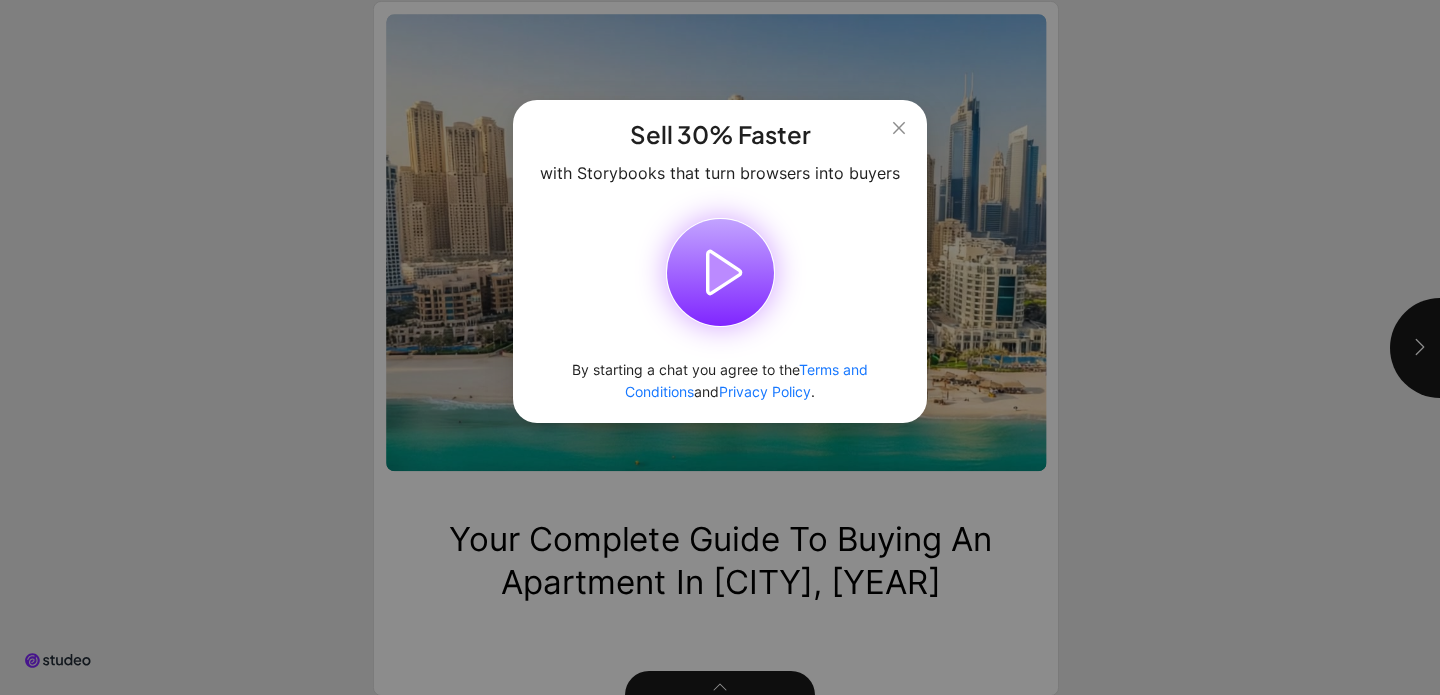 click 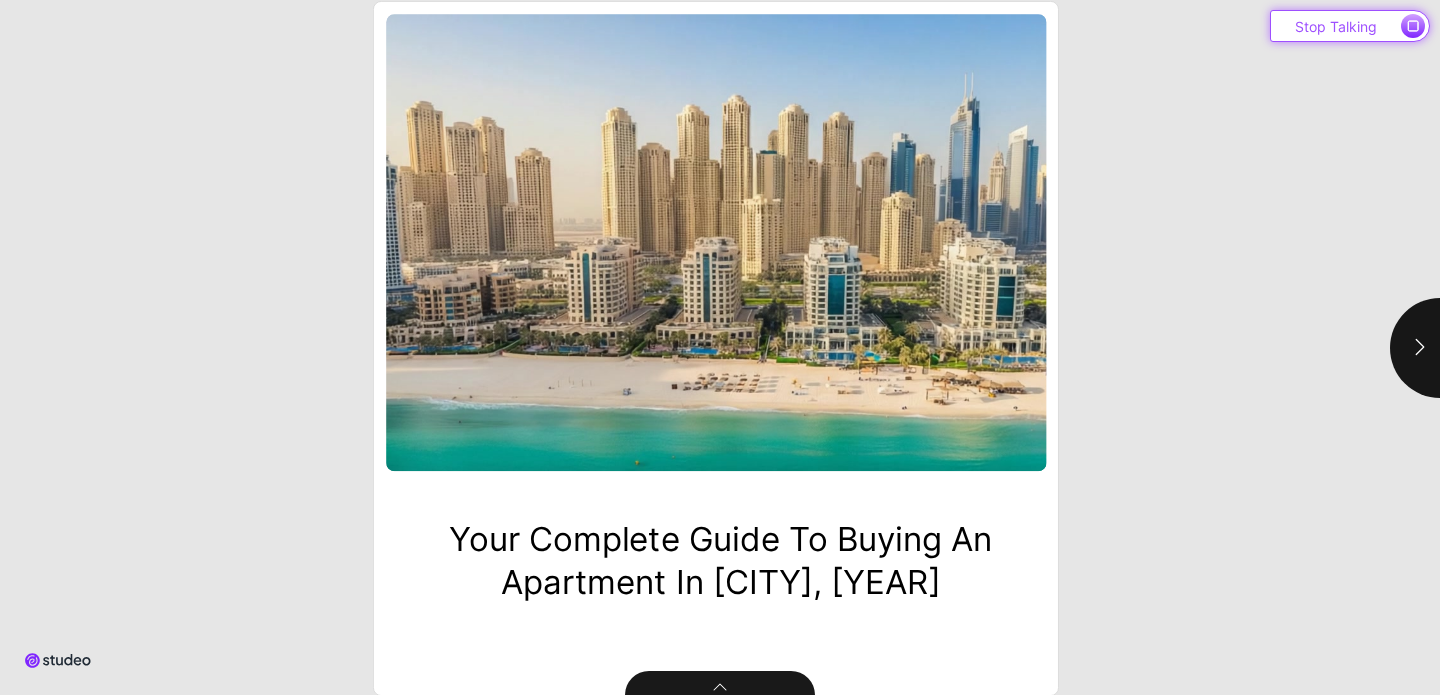 click on "Stop Talking" at bounding box center [1350, 26] 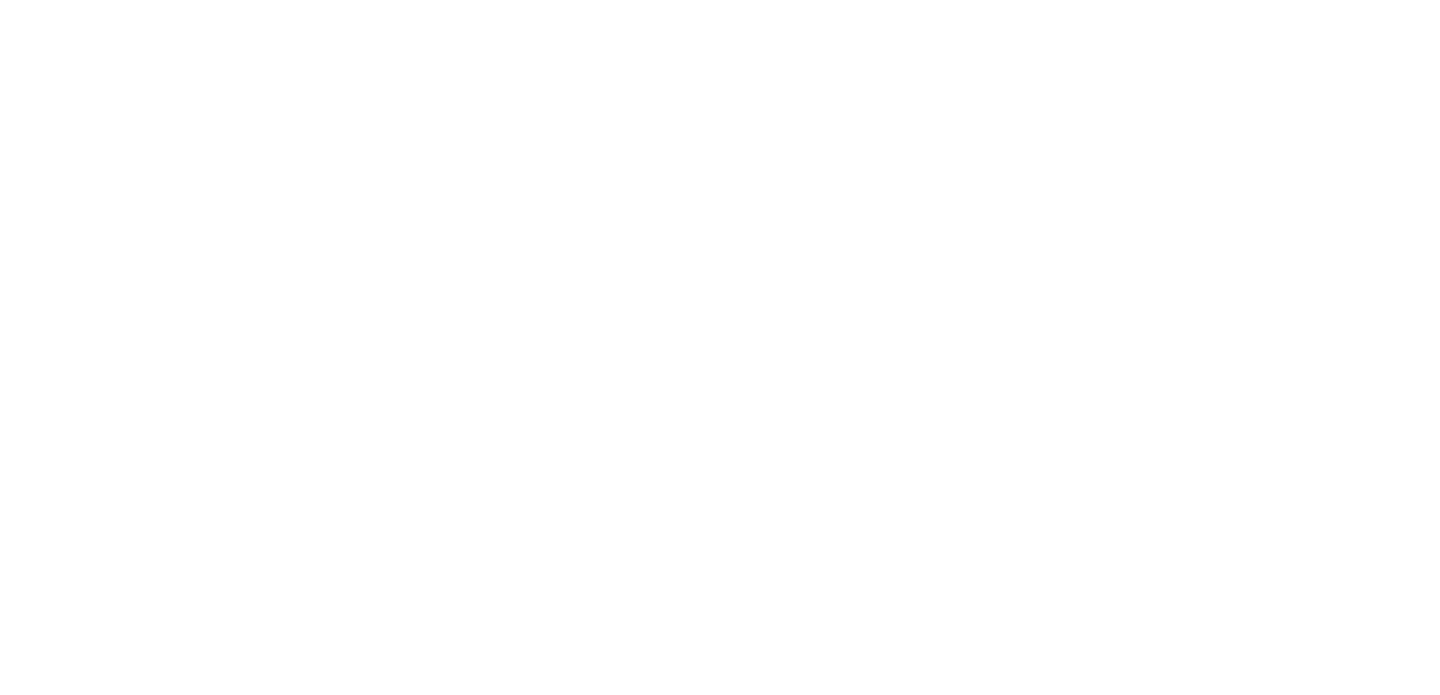 scroll, scrollTop: 0, scrollLeft: 0, axis: both 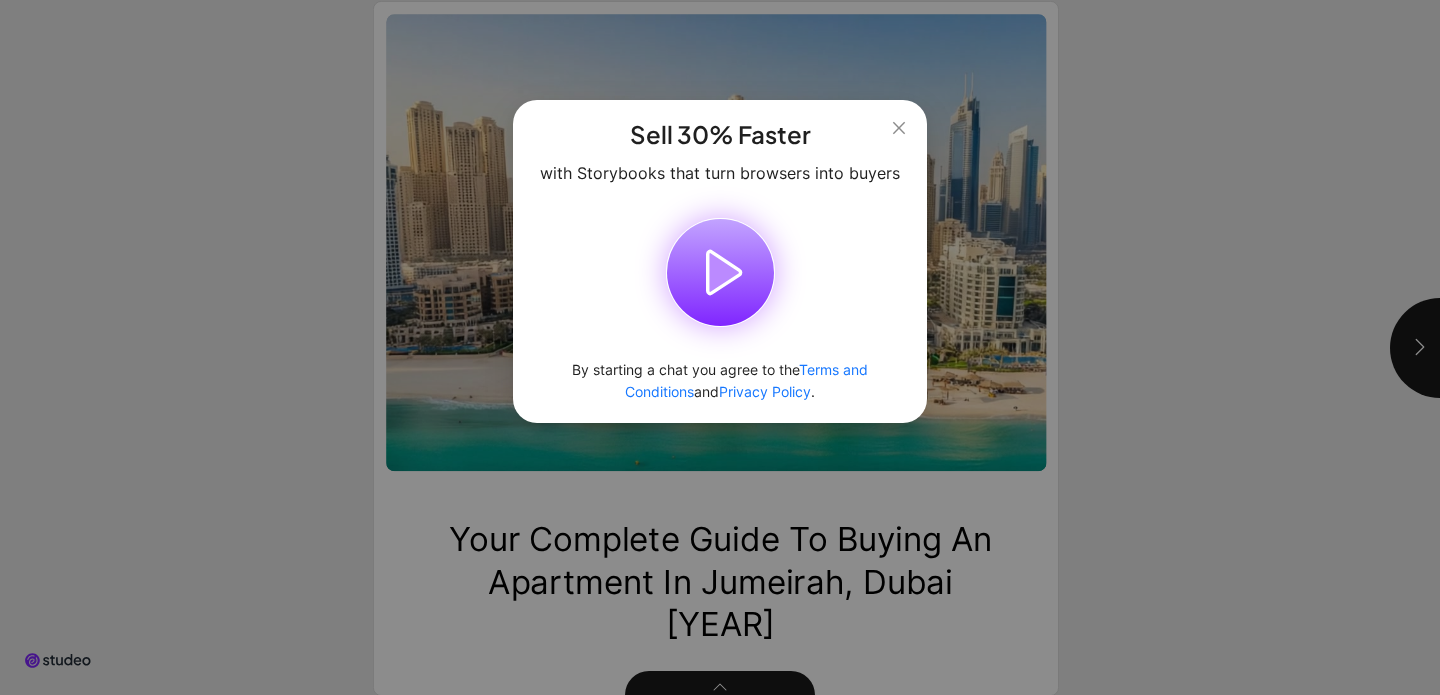 click 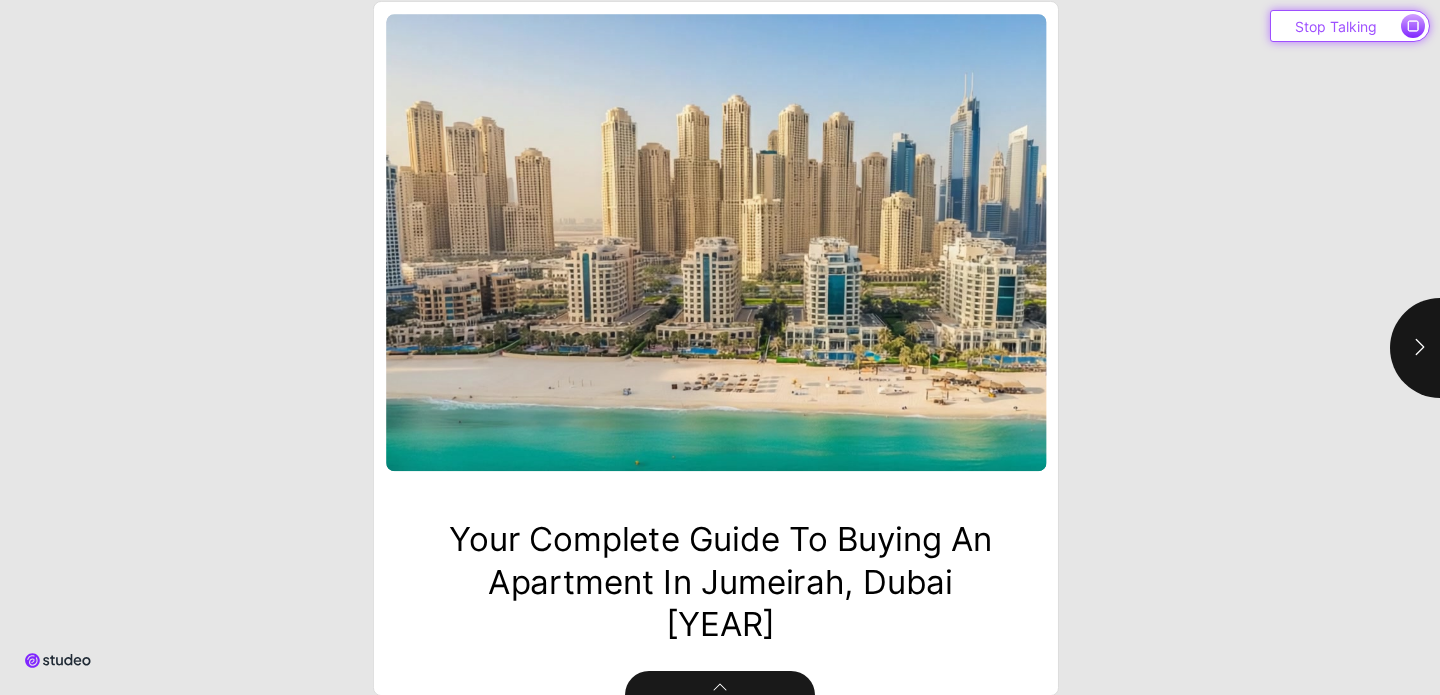 click on "Stop Talking" at bounding box center (1336, 26) 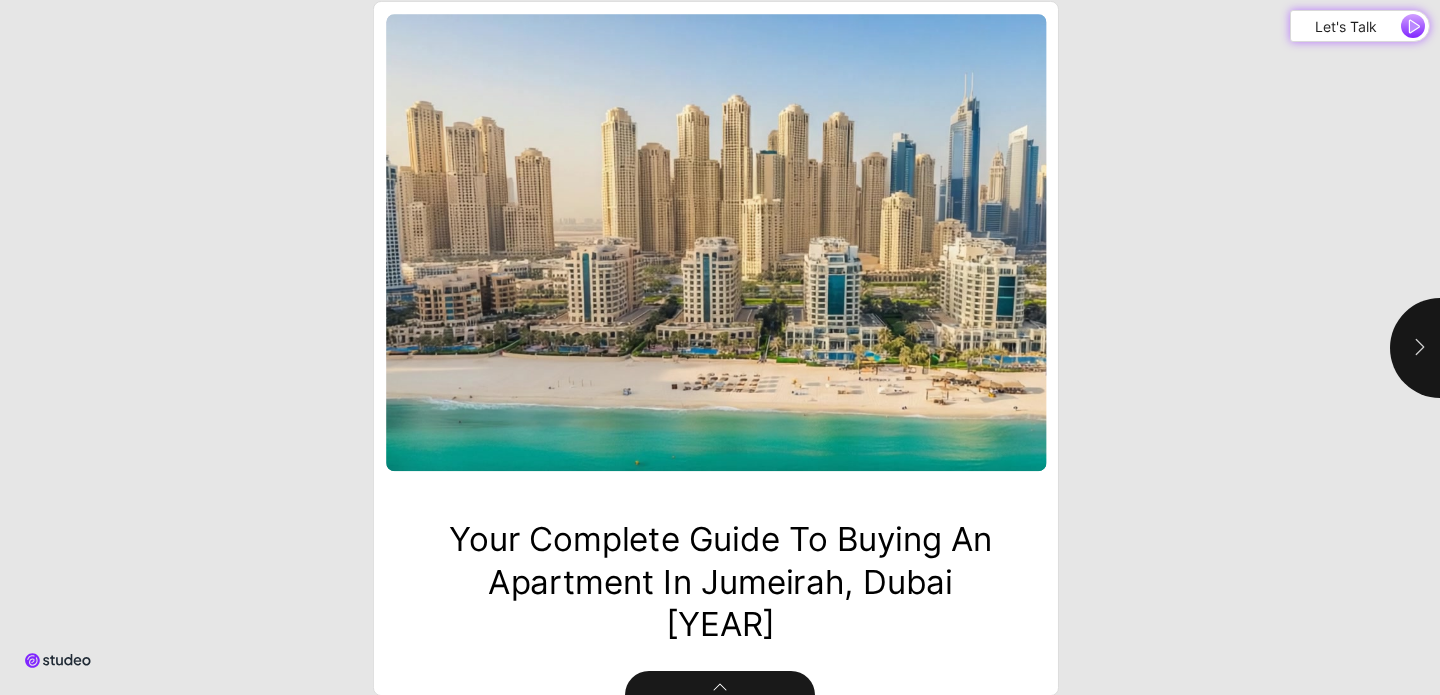 click at bounding box center [1440, 348] 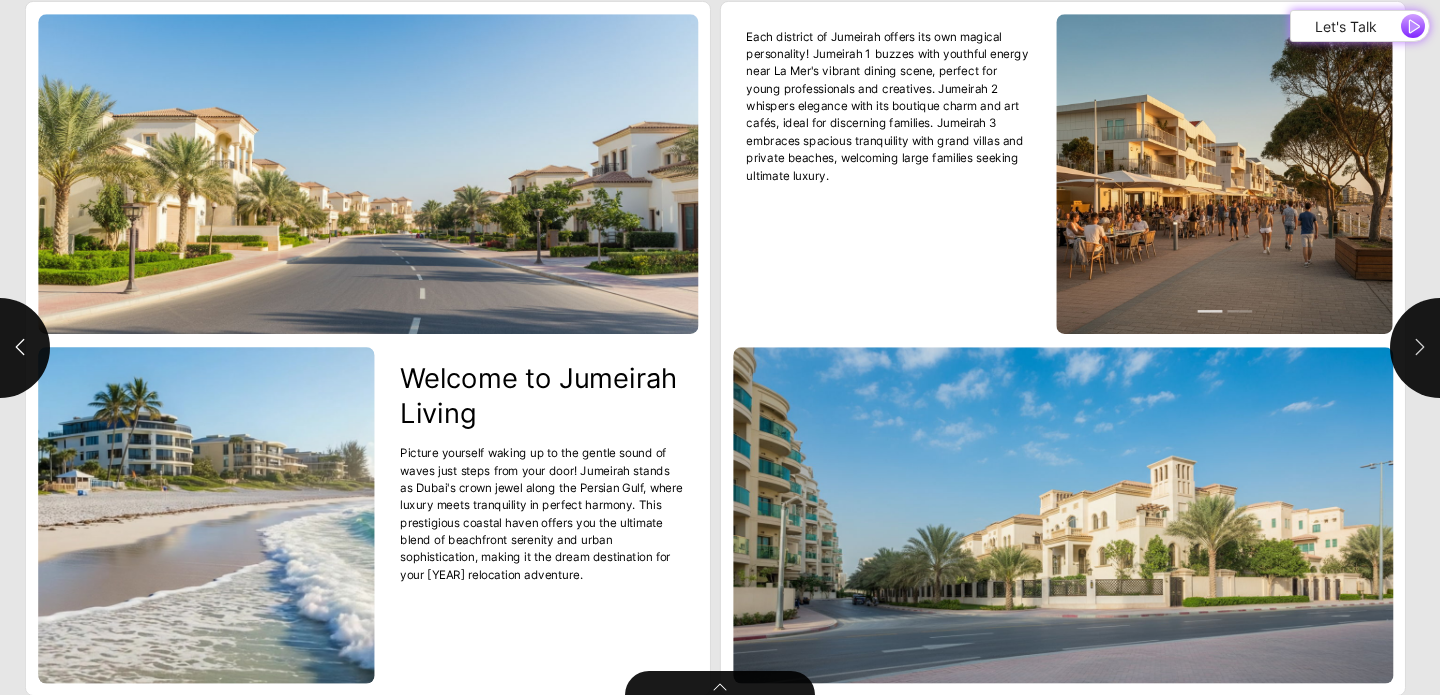 click at bounding box center (1440, 348) 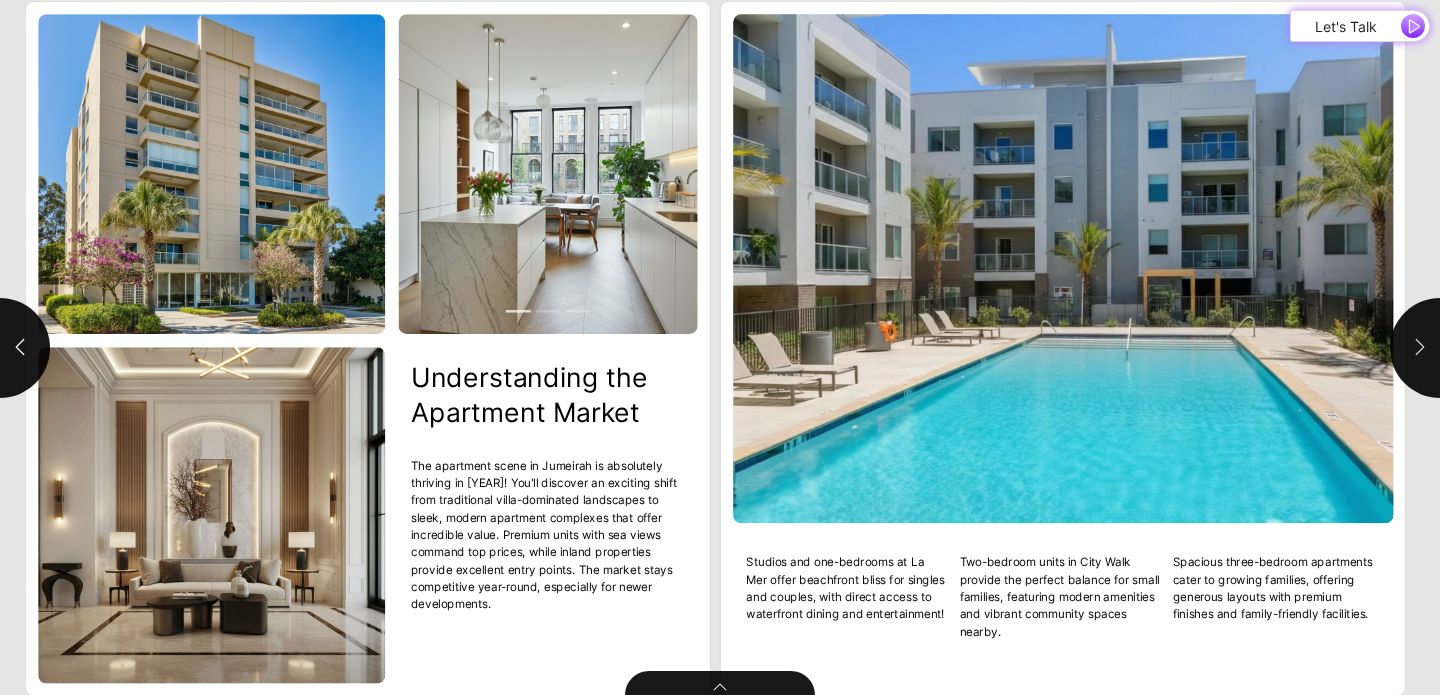 click at bounding box center (1440, 348) 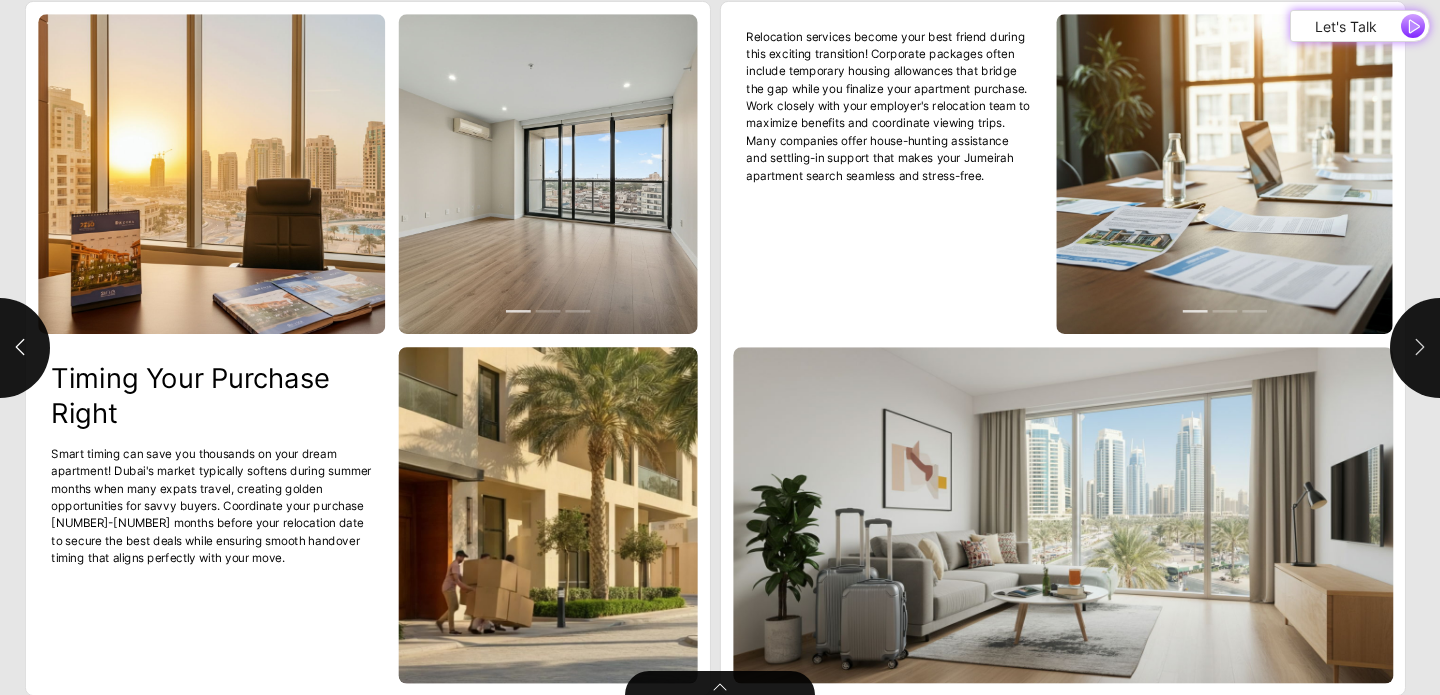 click at bounding box center [1440, 348] 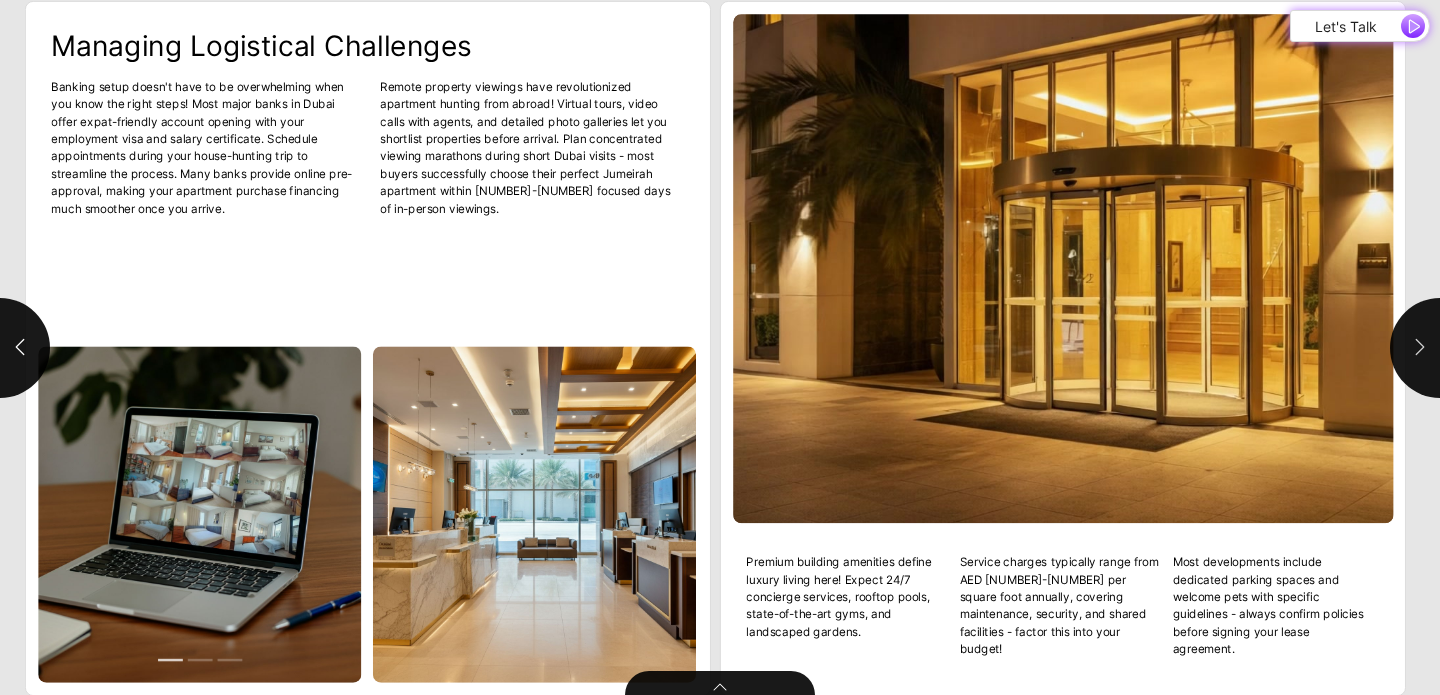 click at bounding box center [1440, 348] 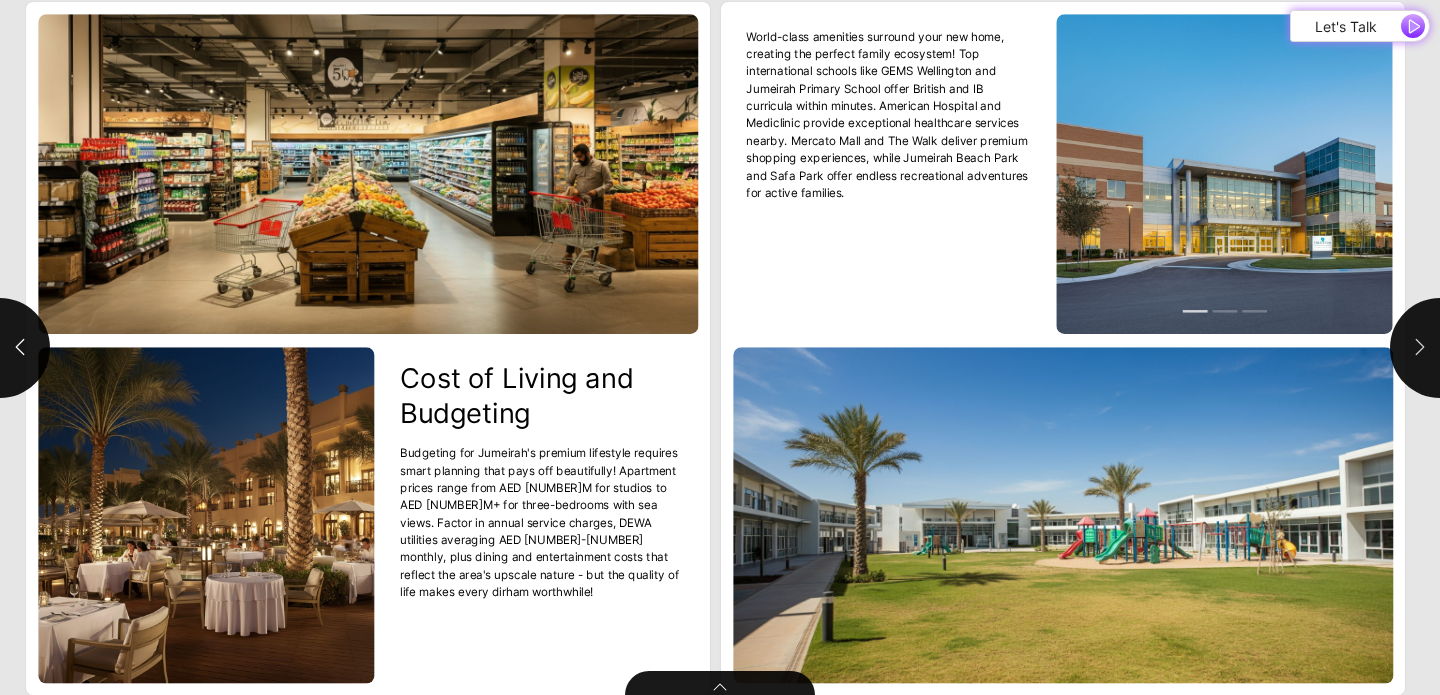 click at bounding box center [1440, 348] 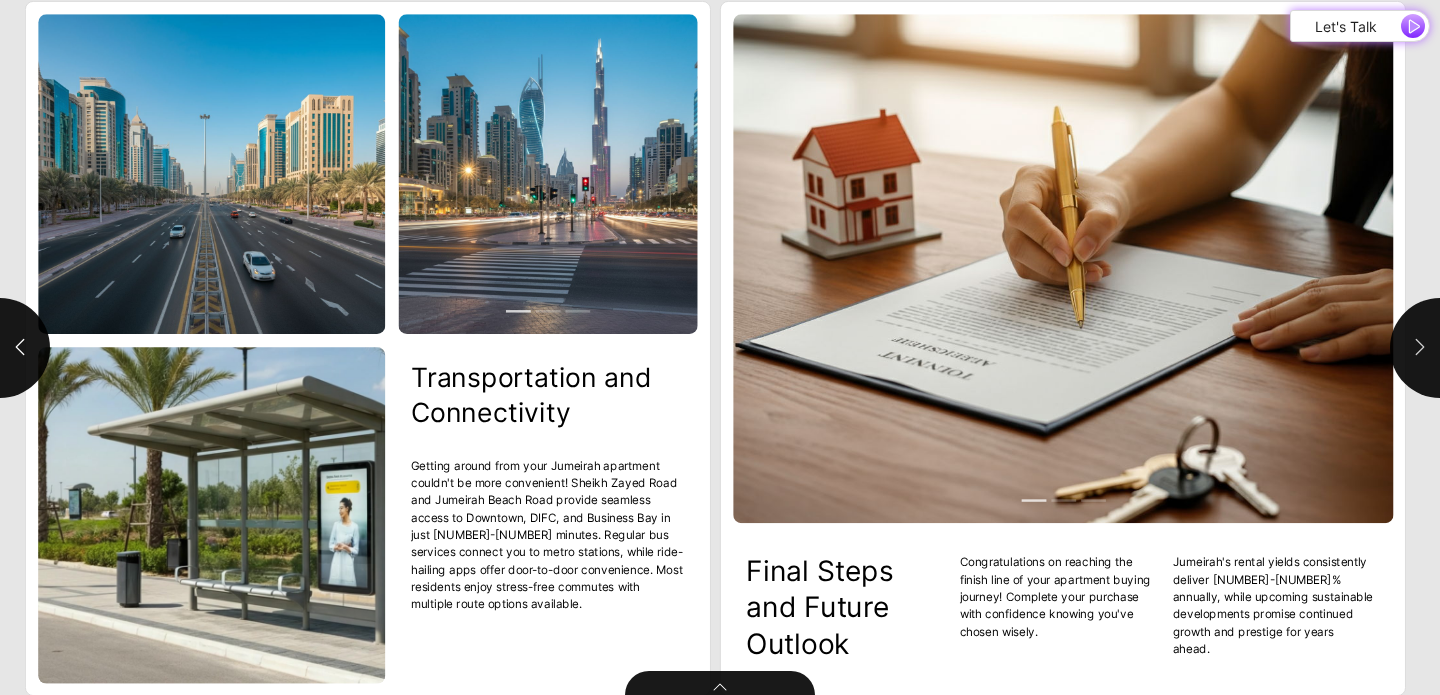 click at bounding box center [1440, 348] 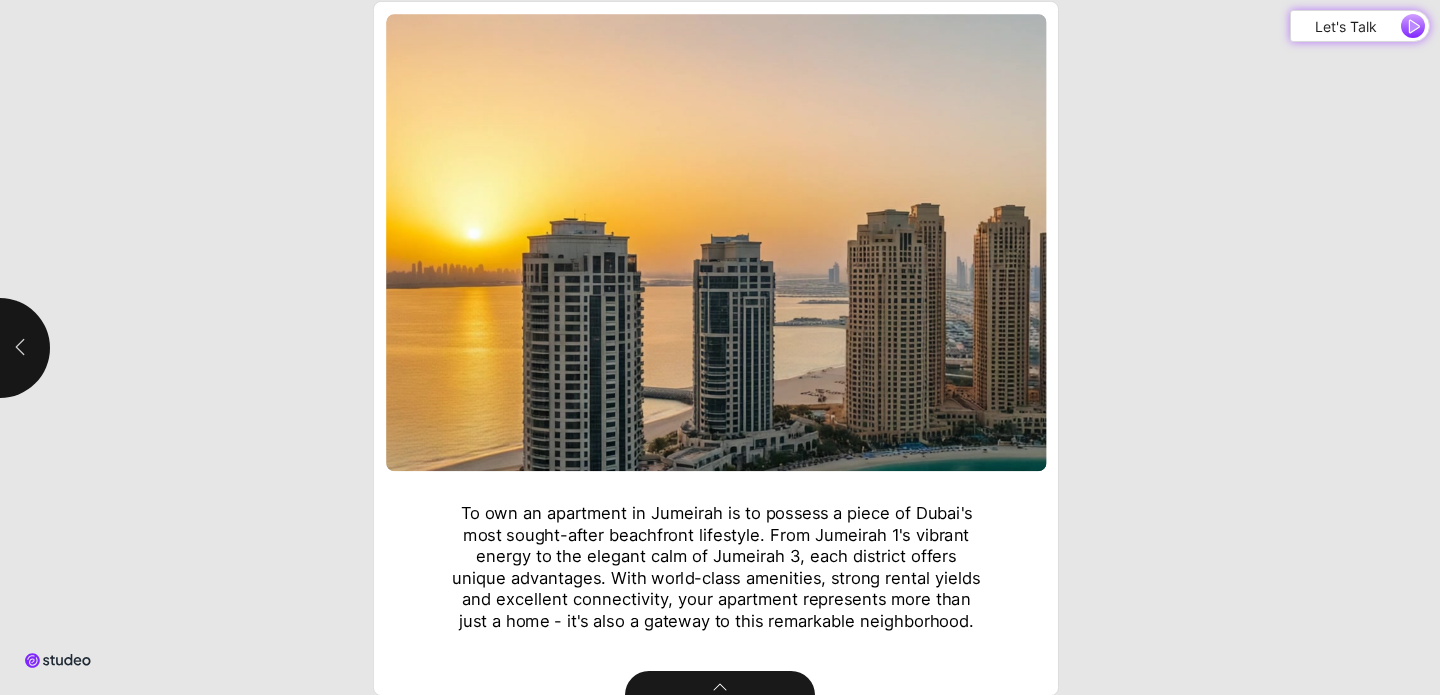 click 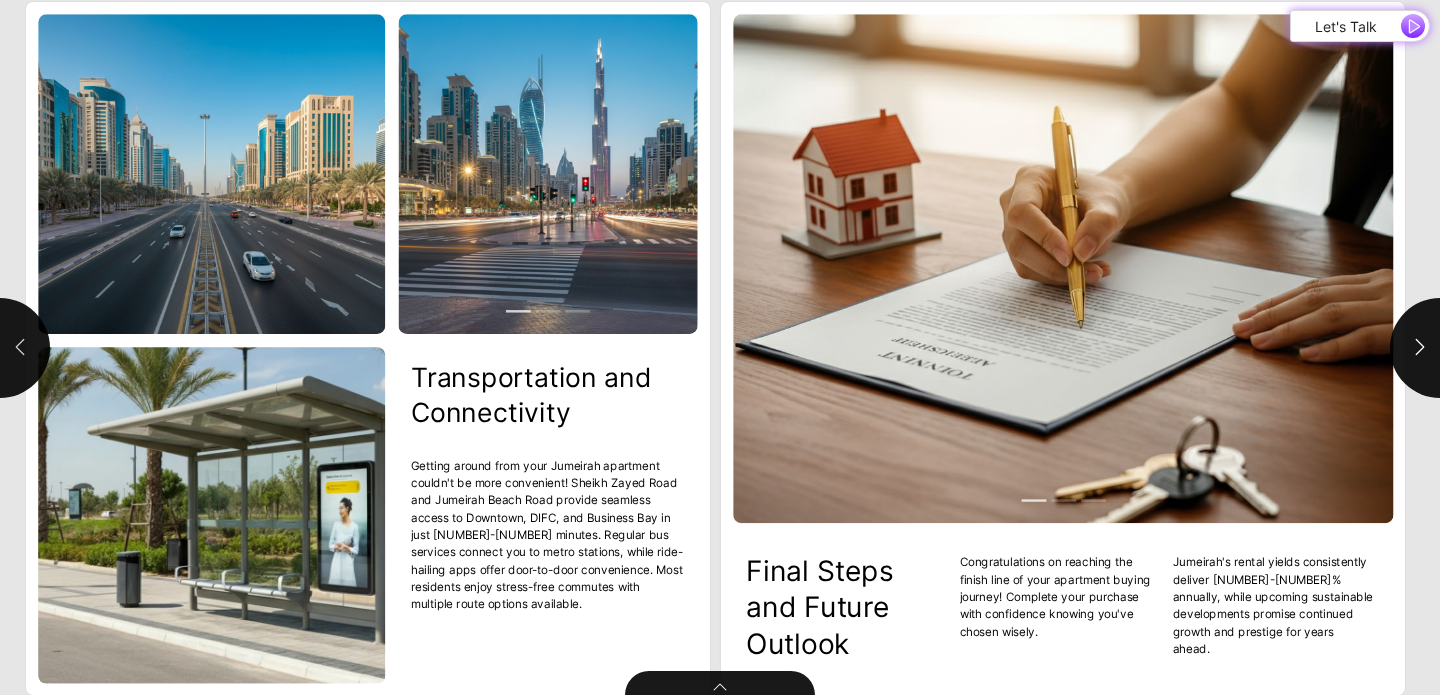 click 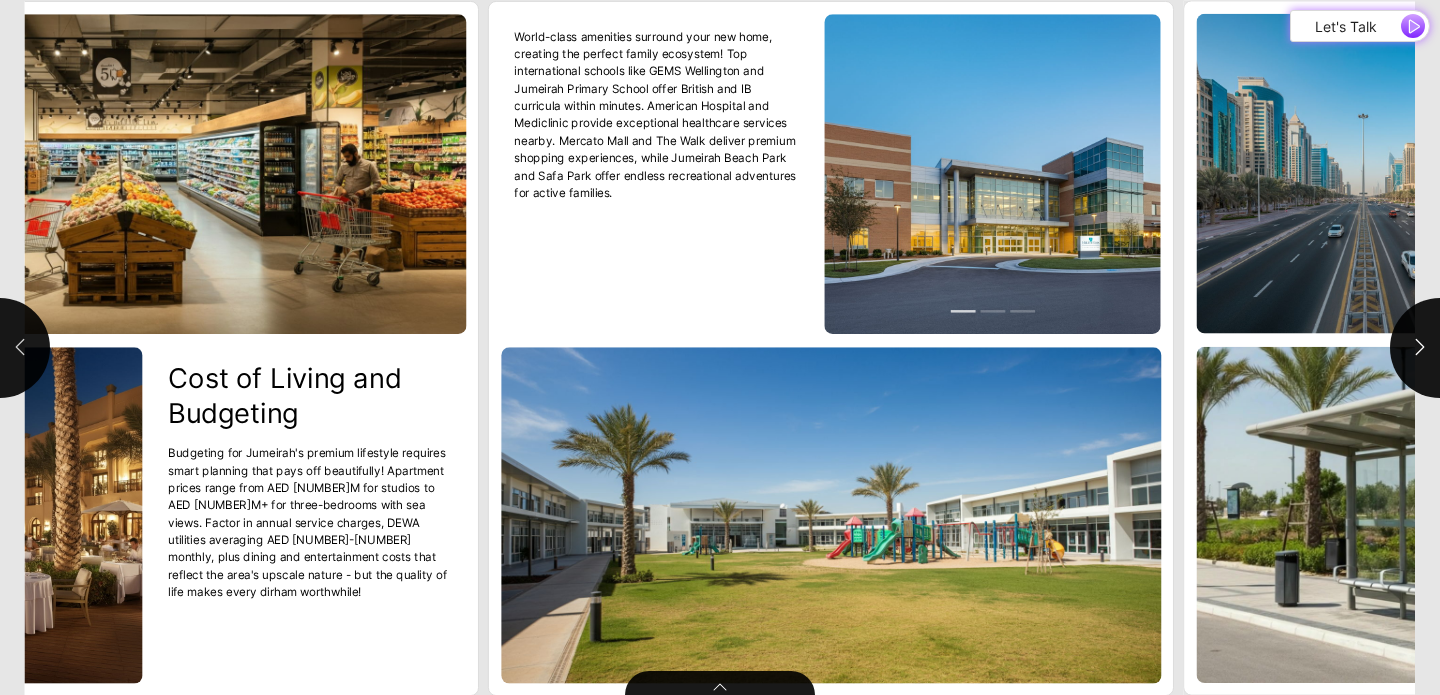 click 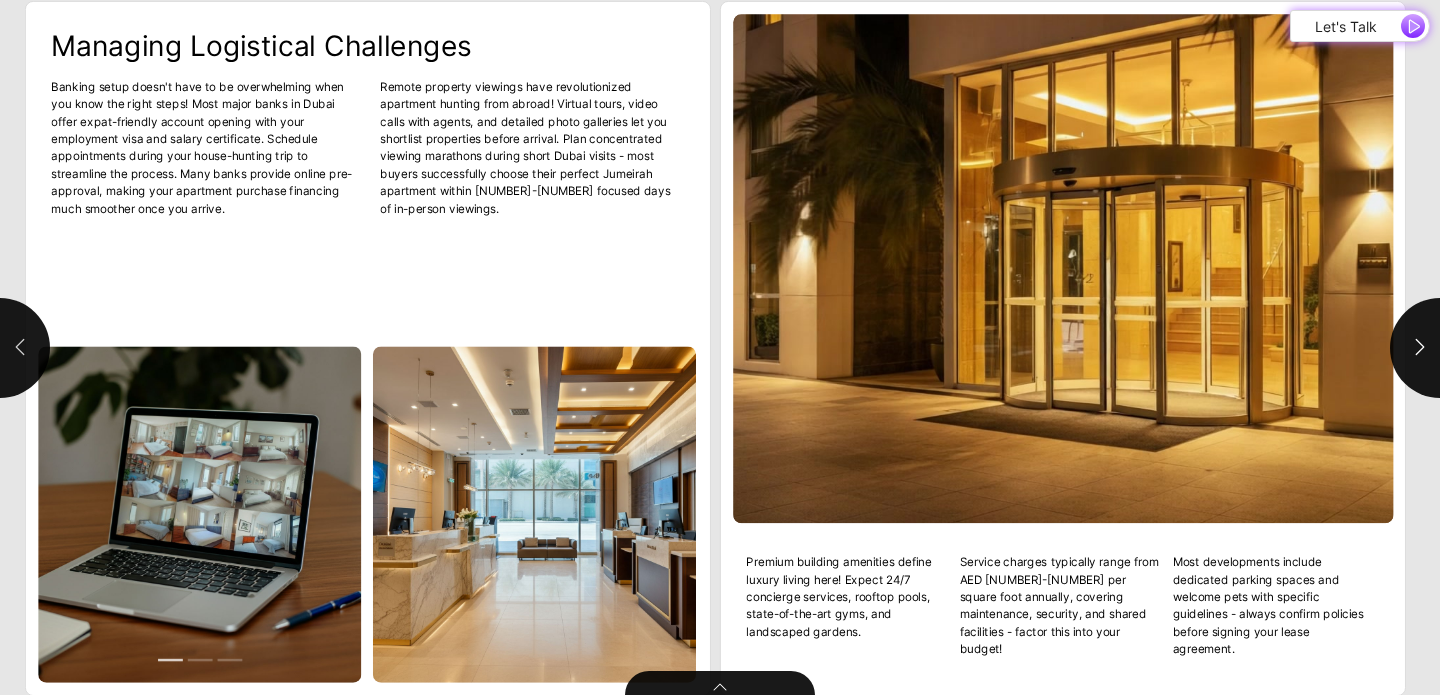click 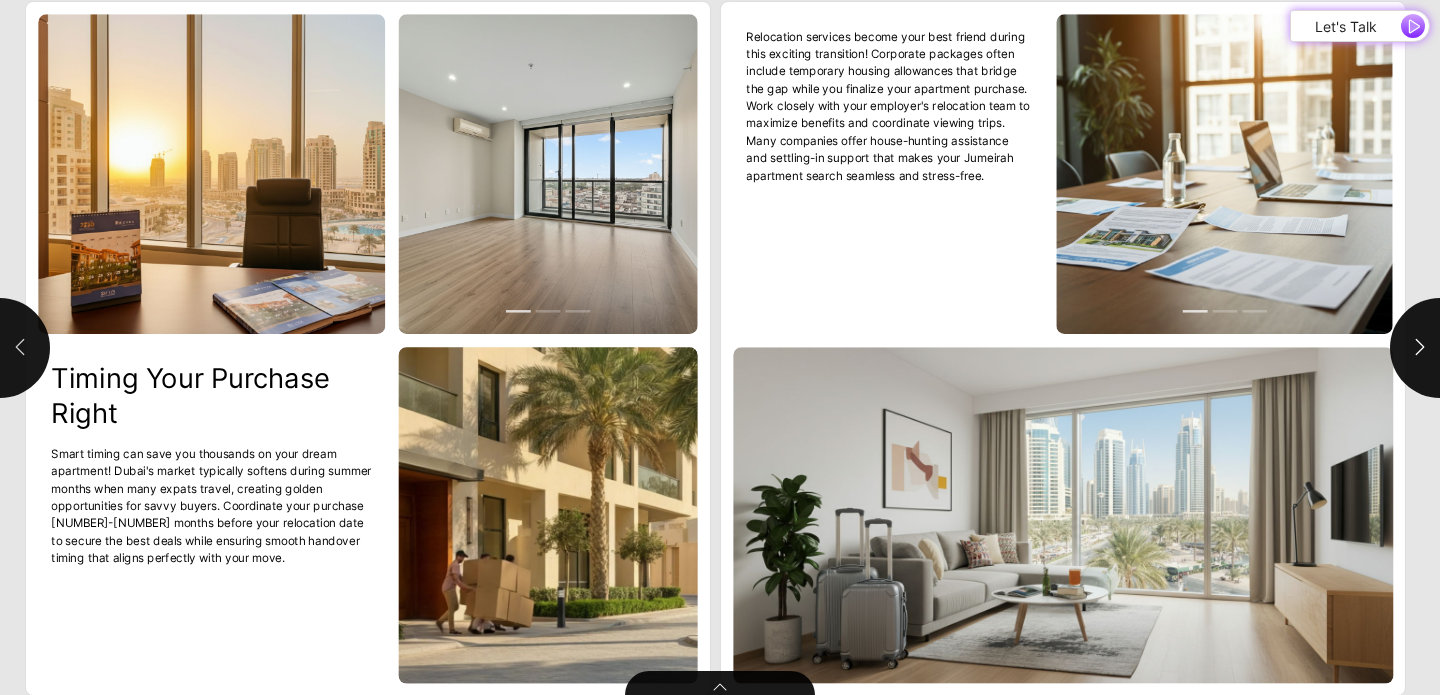 click 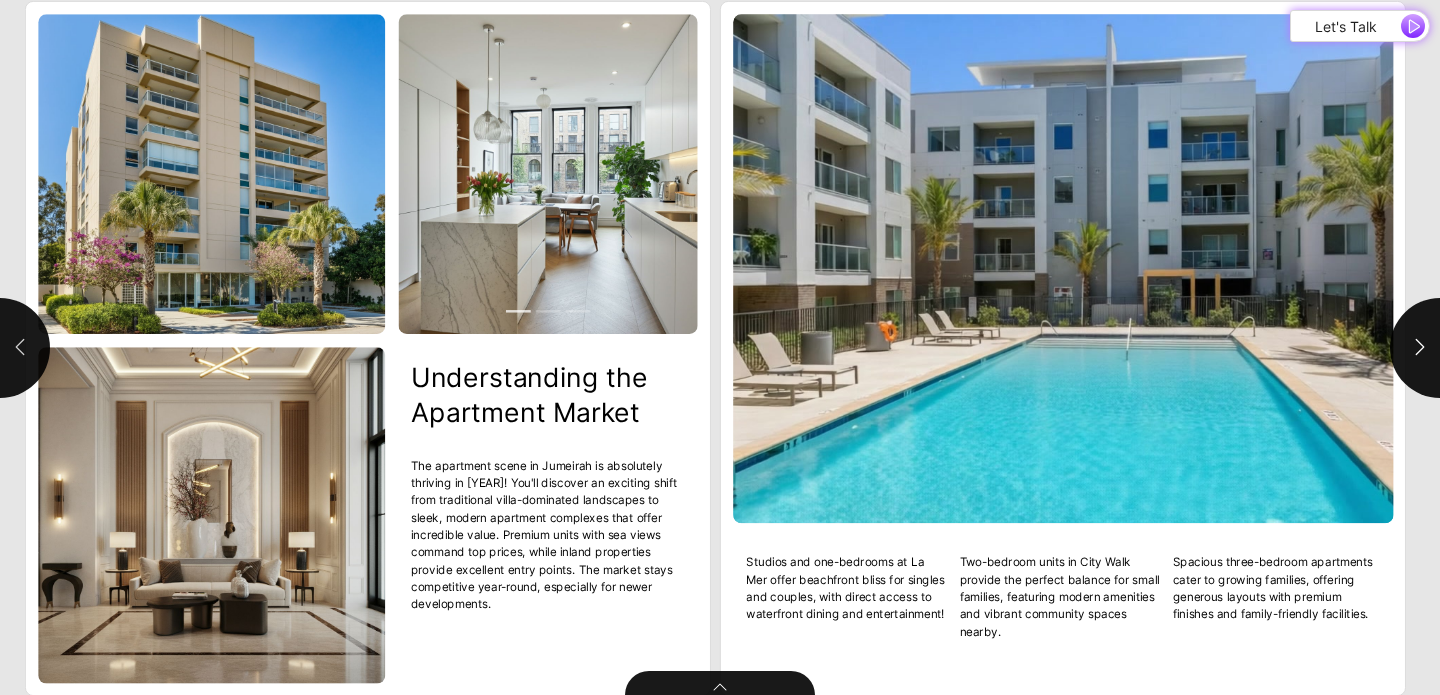 click 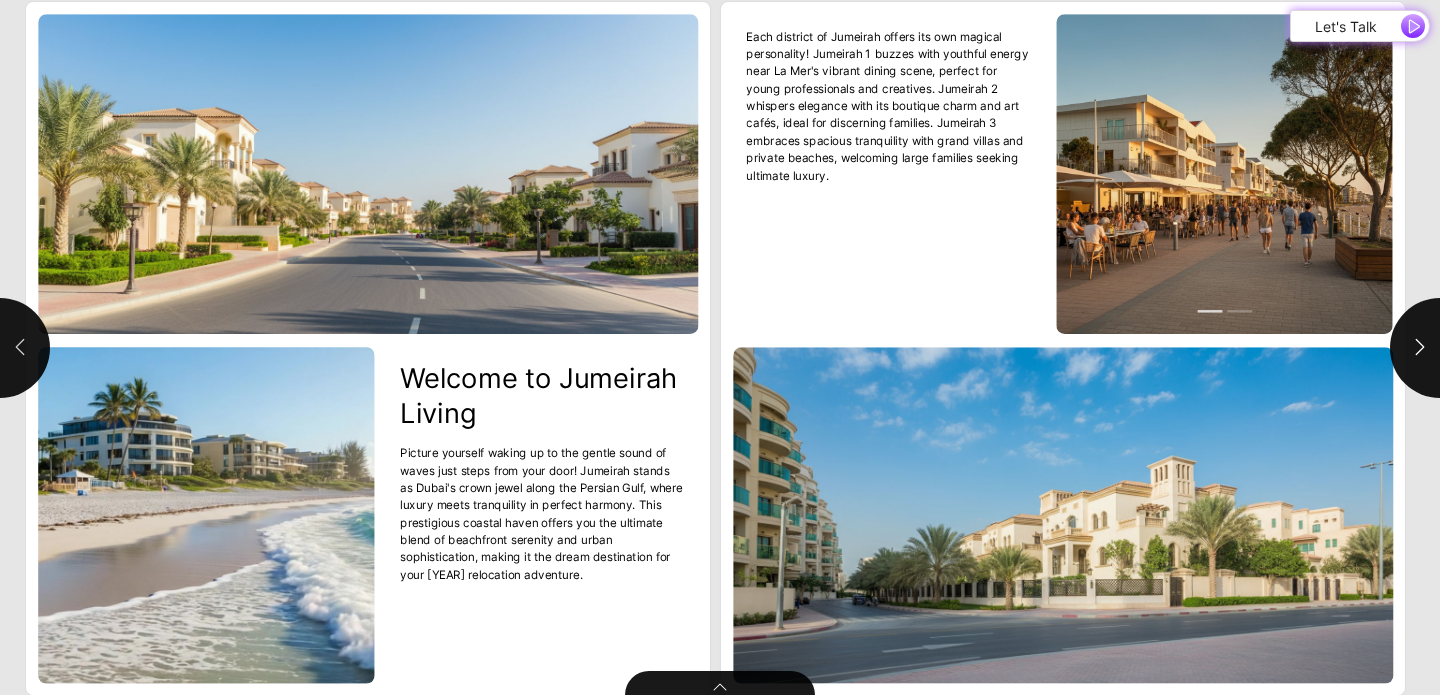 click at bounding box center (0, 348) 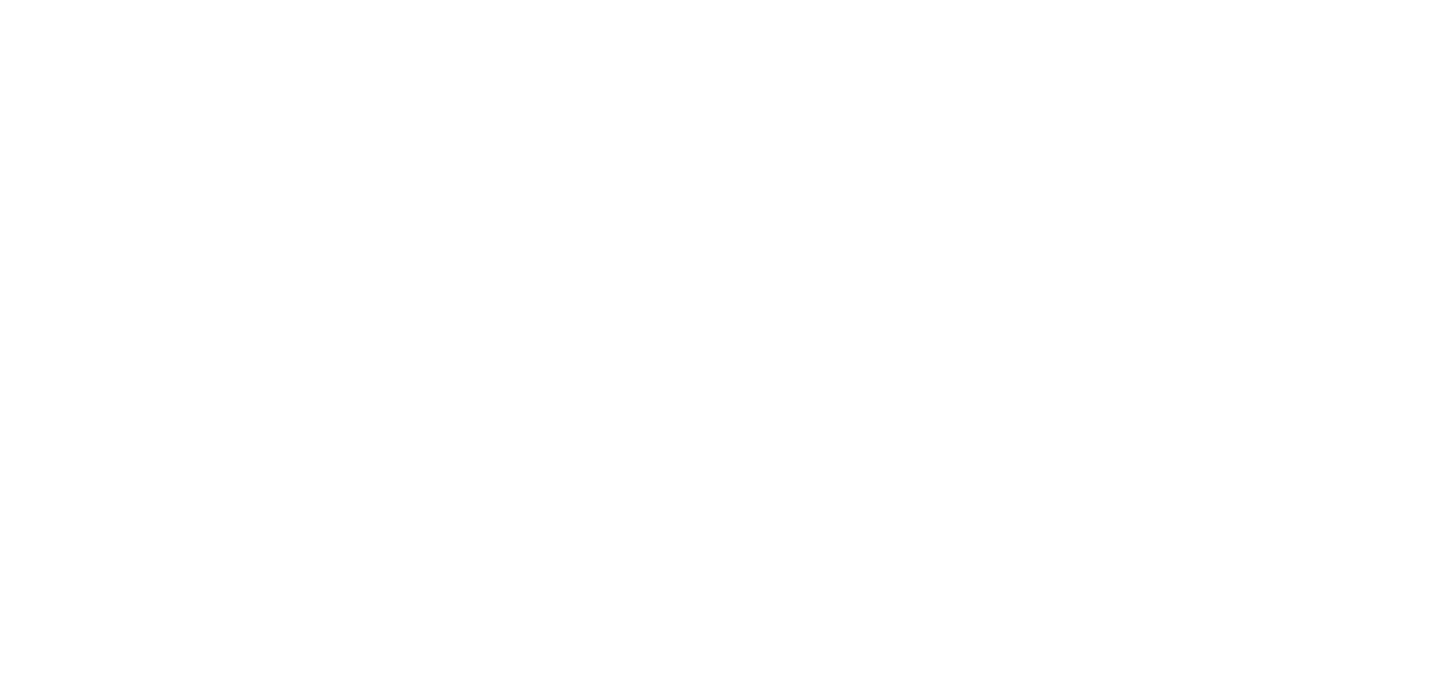 scroll, scrollTop: 0, scrollLeft: 0, axis: both 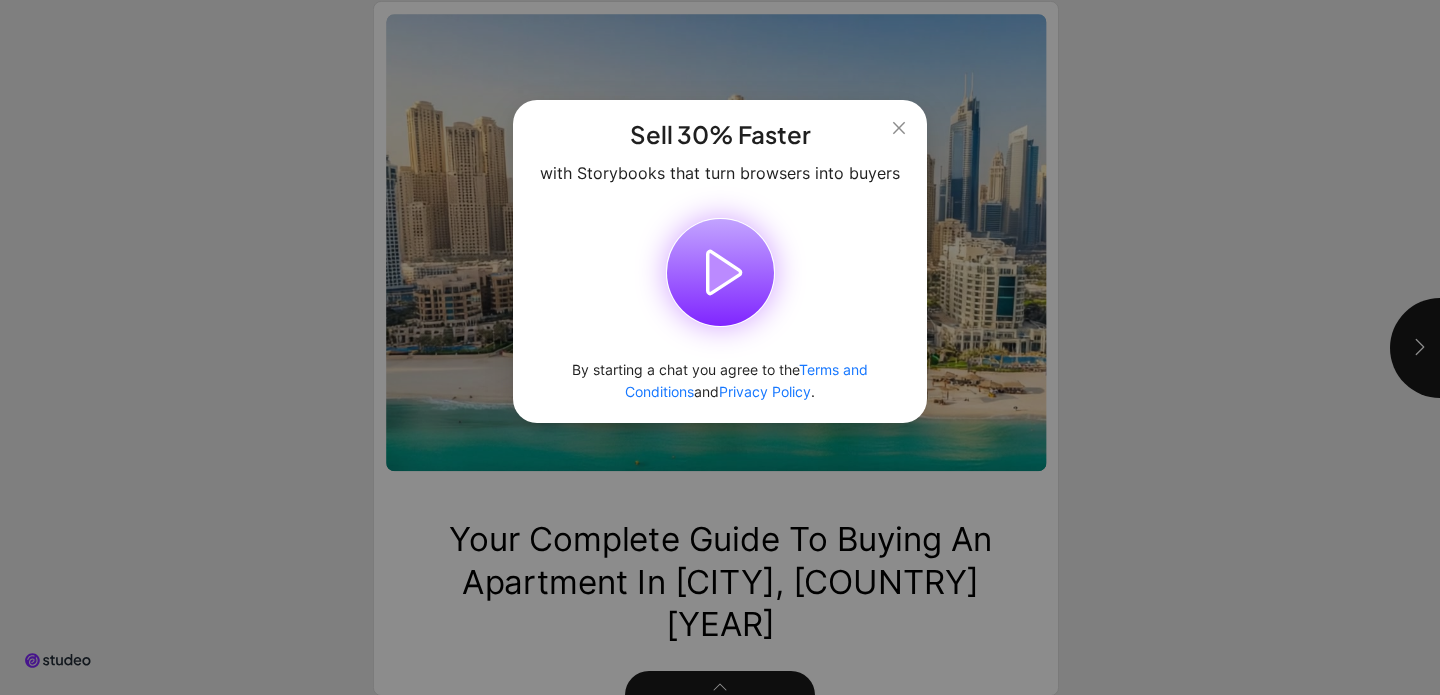 click 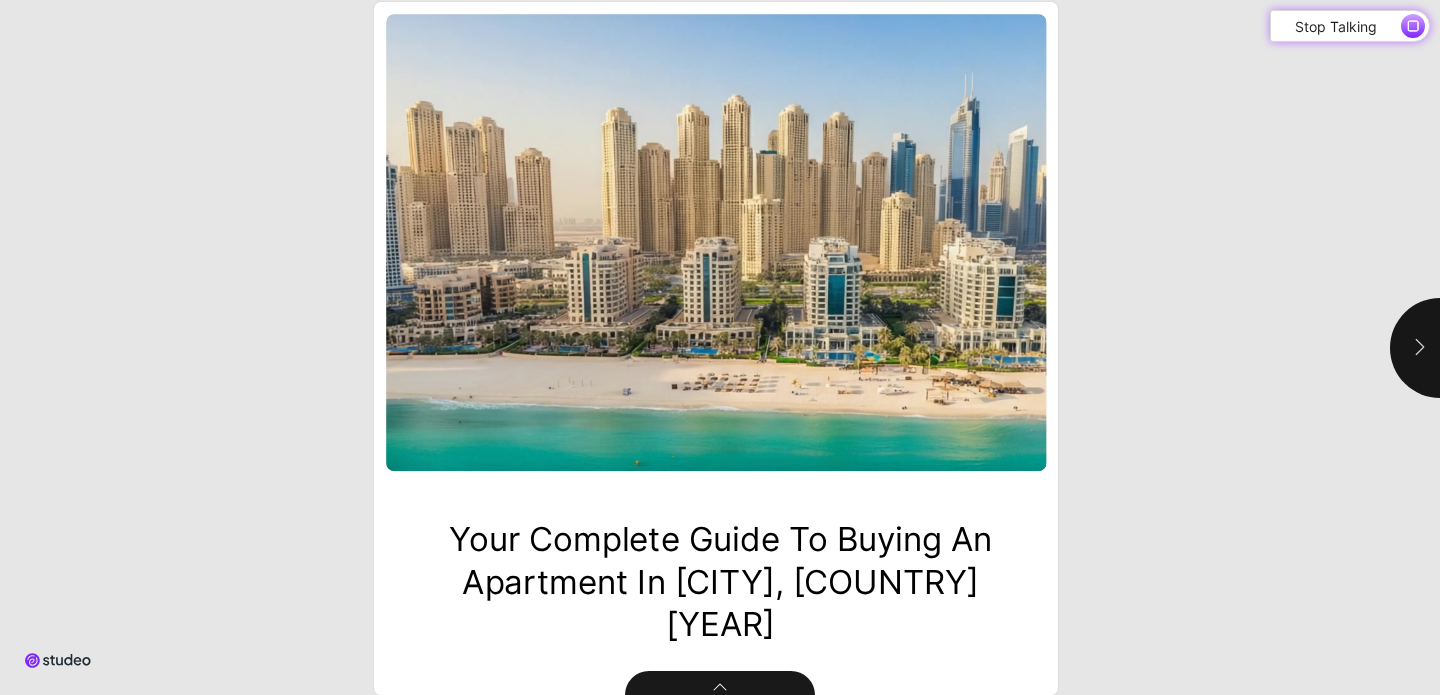 click at bounding box center (1440, 348) 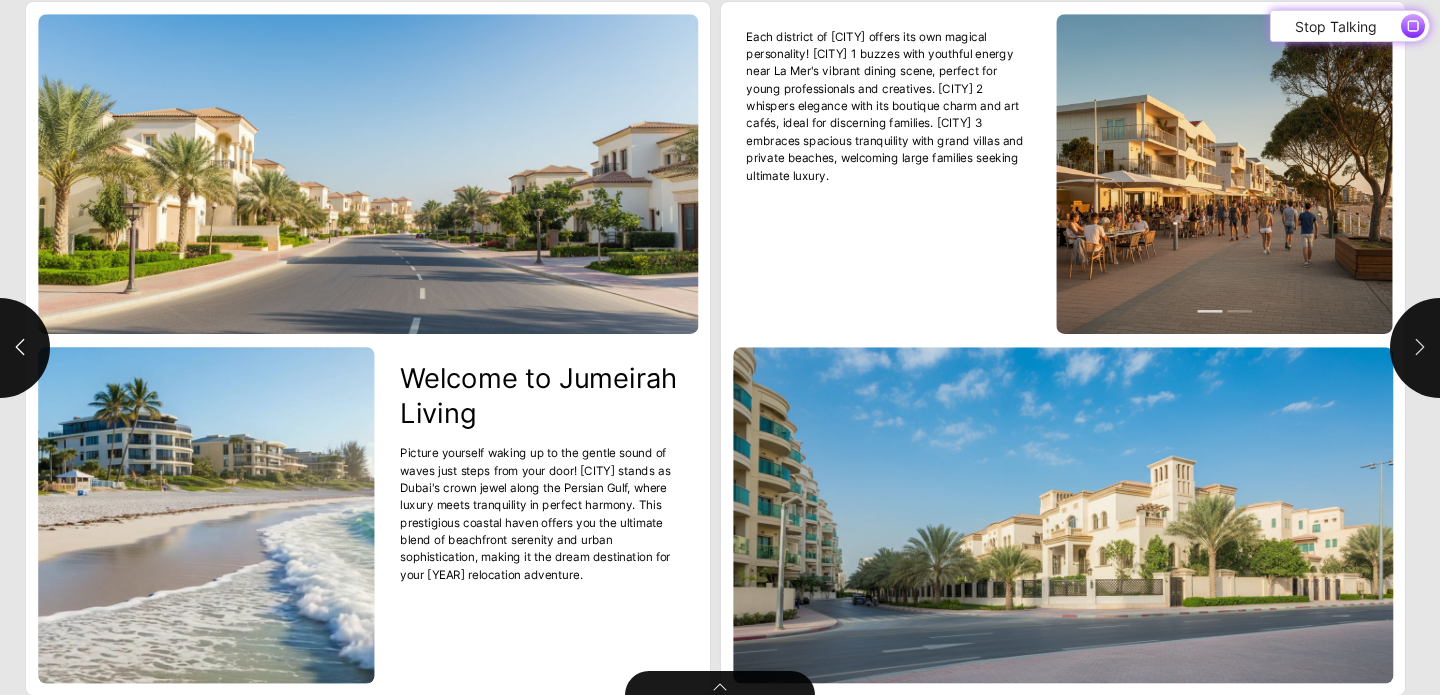 click at bounding box center [1440, 348] 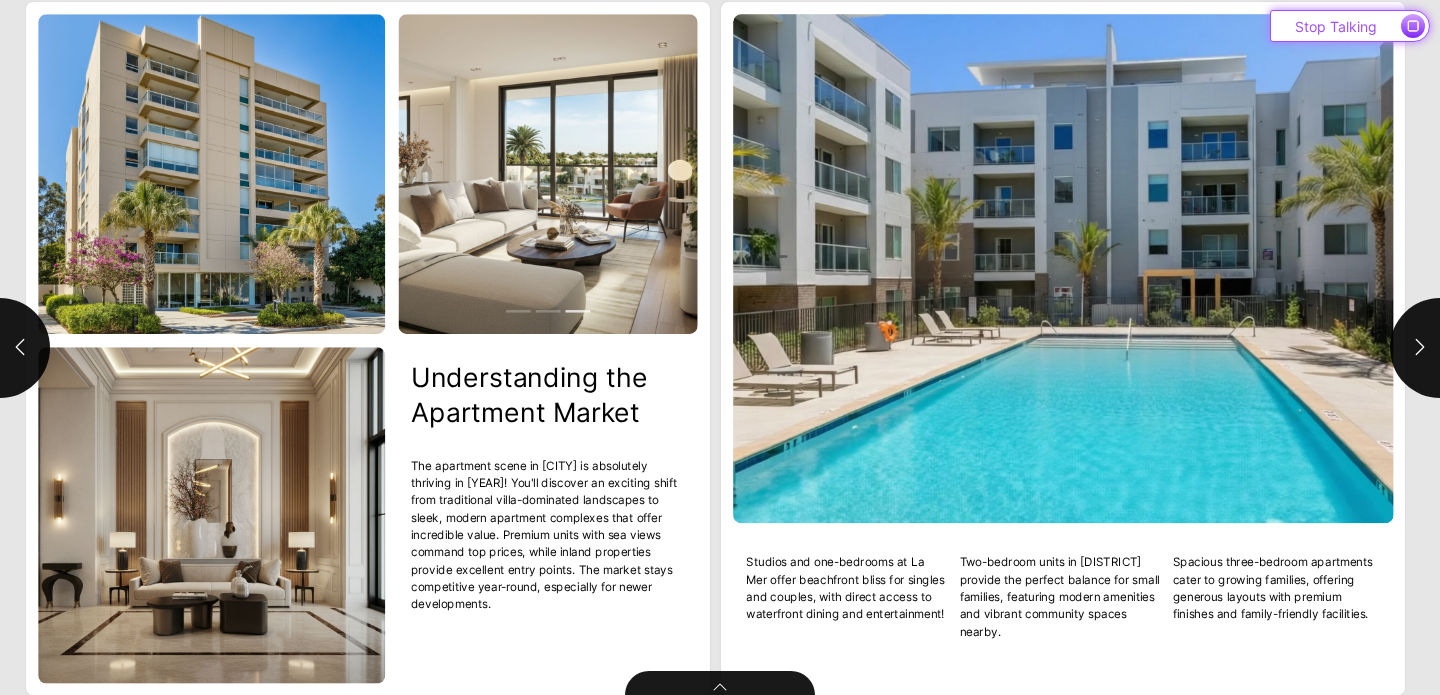 click on "Stop Talking" at bounding box center [1350, 26] 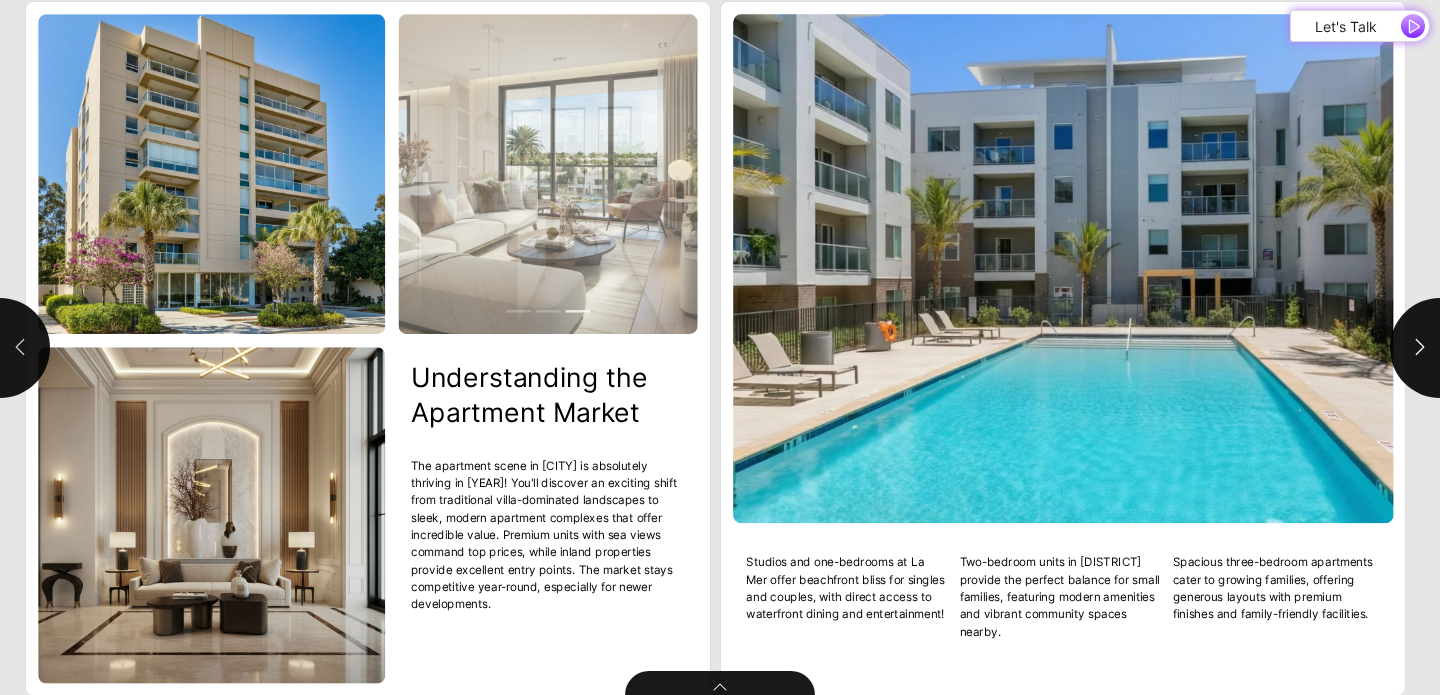 click 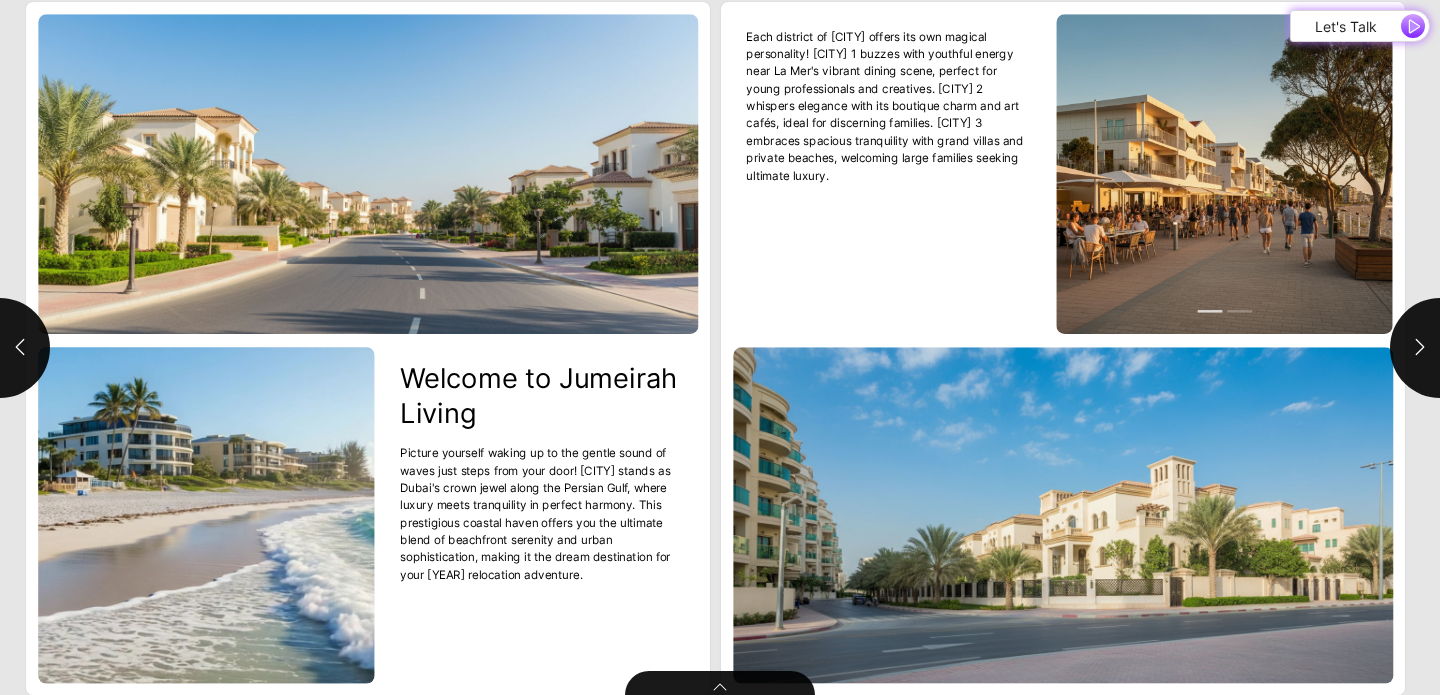 click 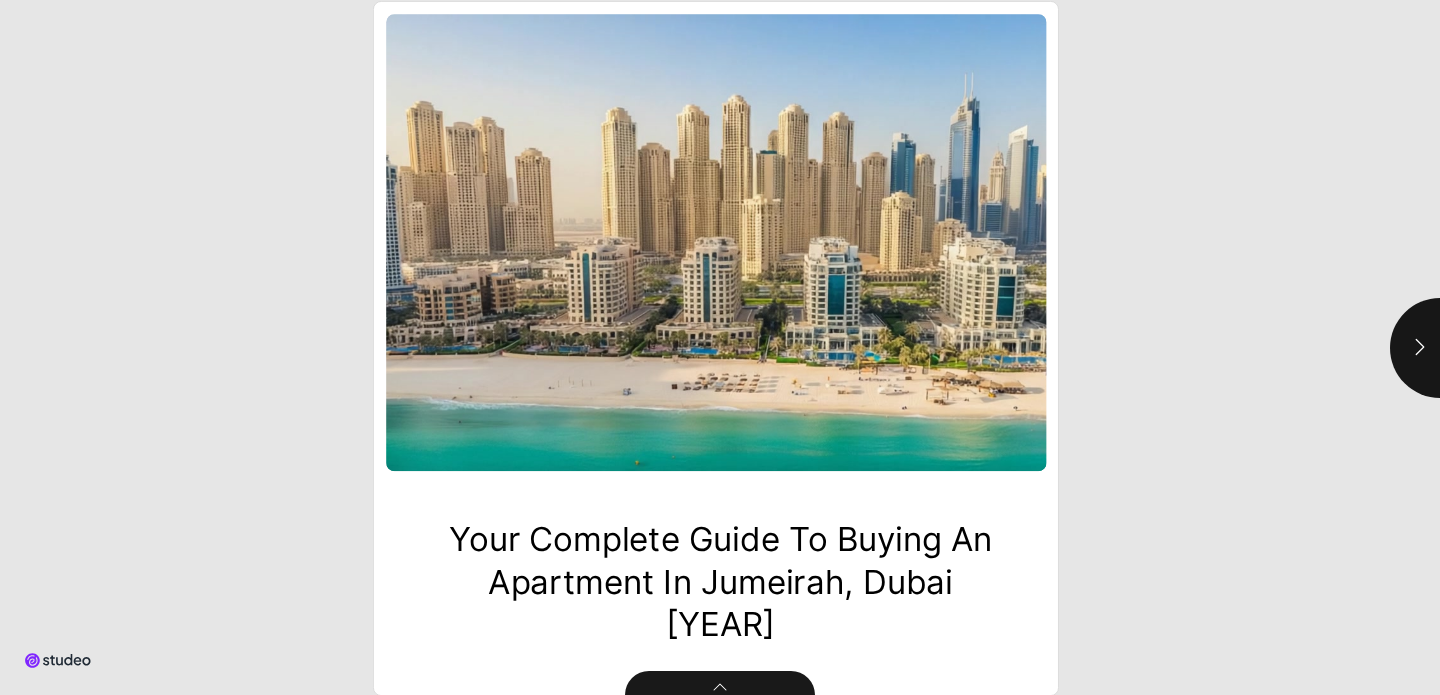 scroll, scrollTop: 0, scrollLeft: 0, axis: both 